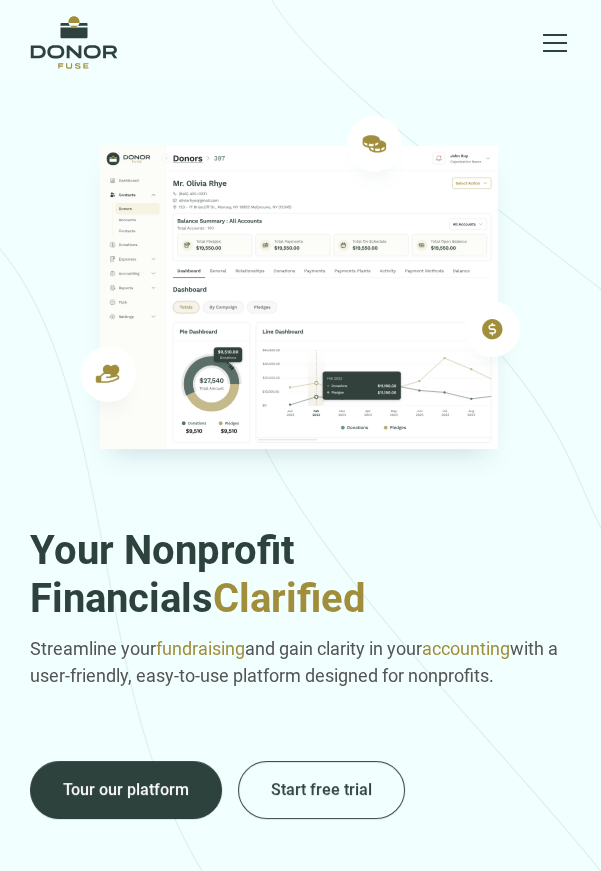 scroll, scrollTop: 8, scrollLeft: 0, axis: vertical 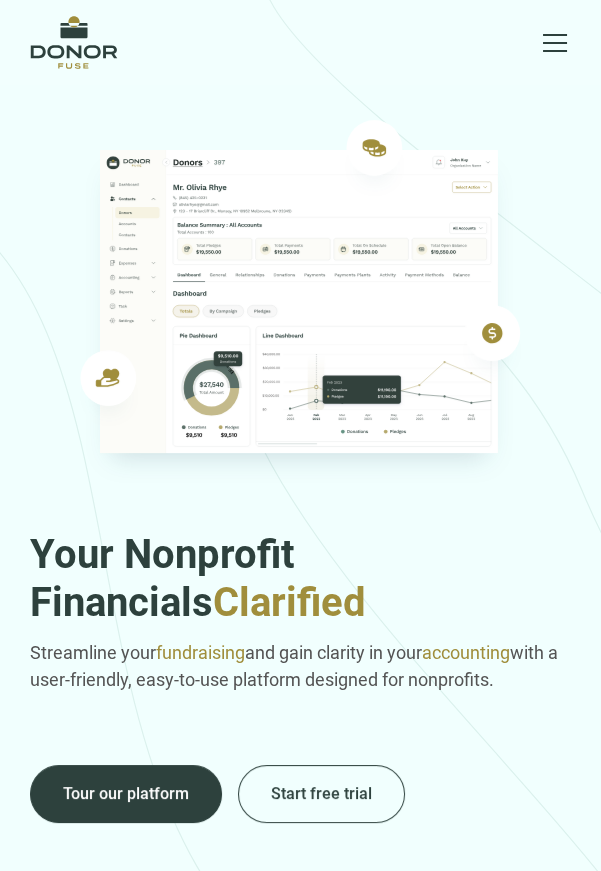 click at bounding box center (555, 43) 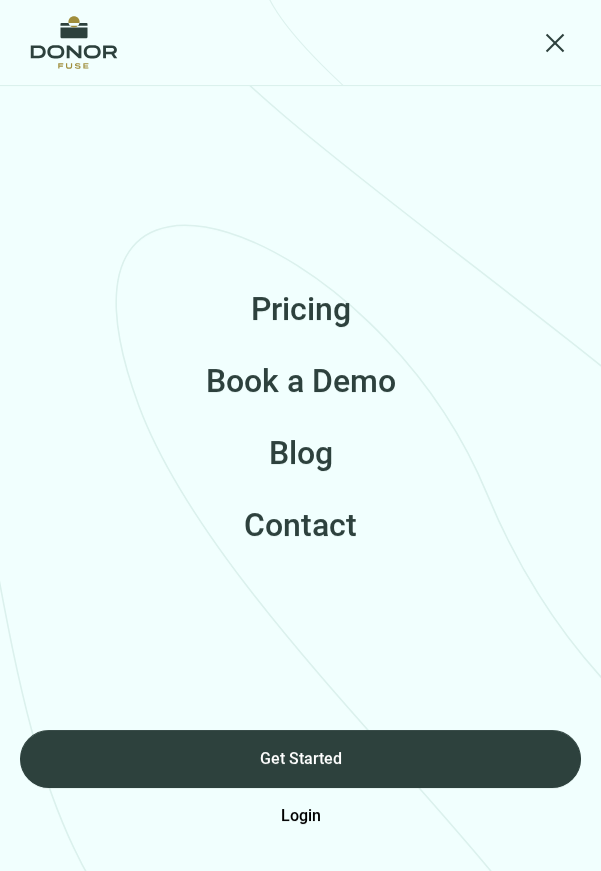 click on "Login" at bounding box center [300, 816] 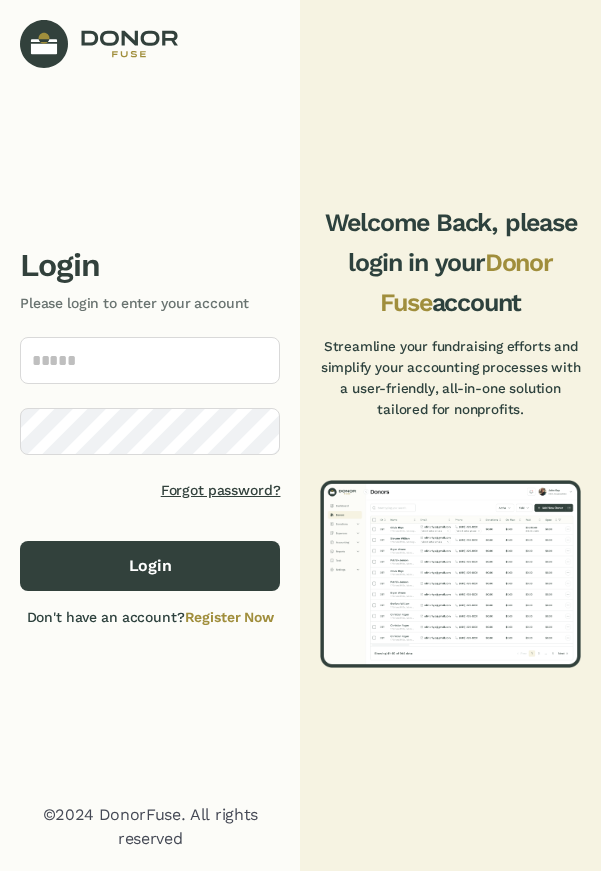 scroll, scrollTop: 0, scrollLeft: 0, axis: both 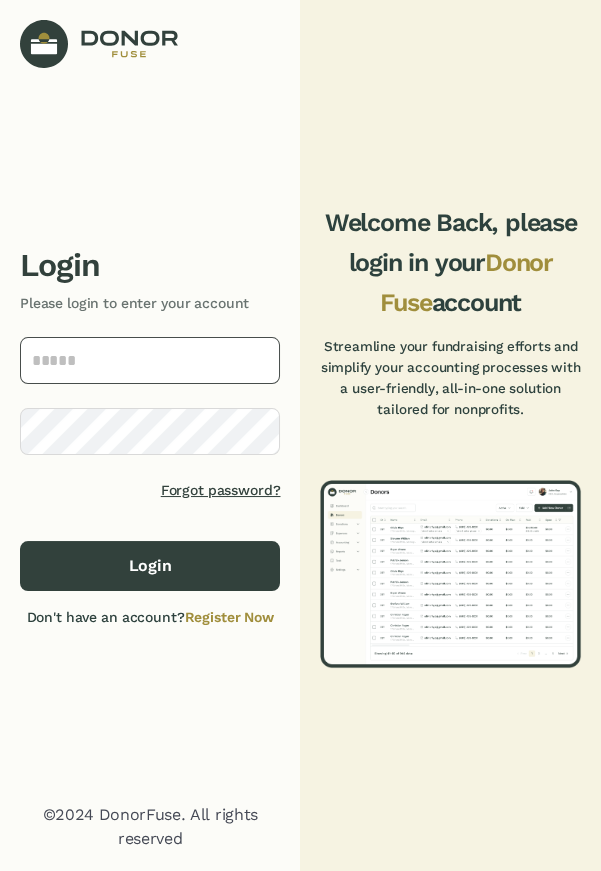 click 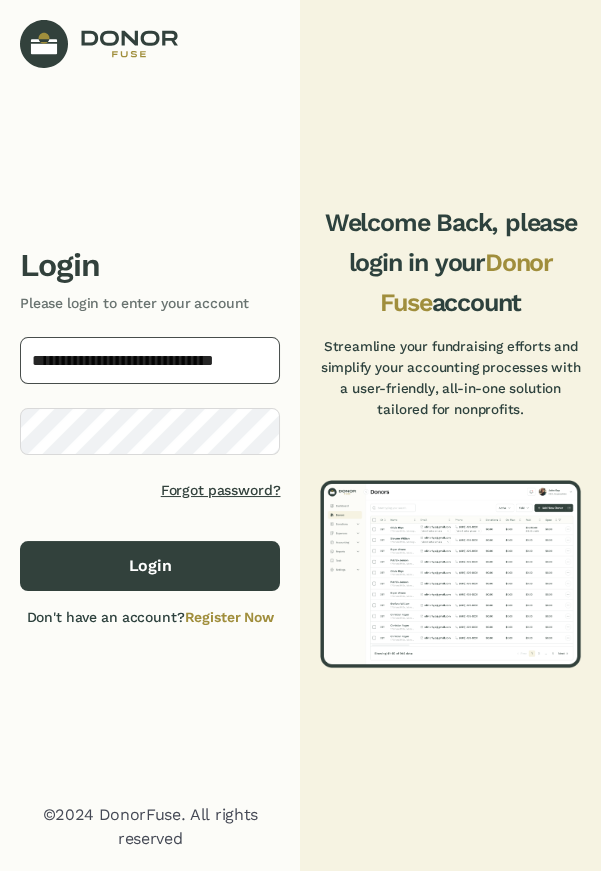 type on "**********" 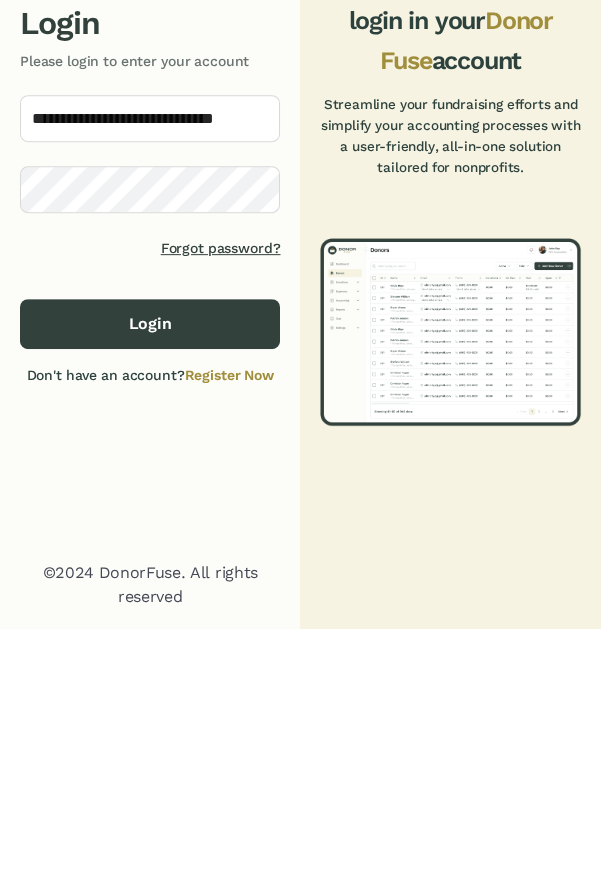 click on "Login" 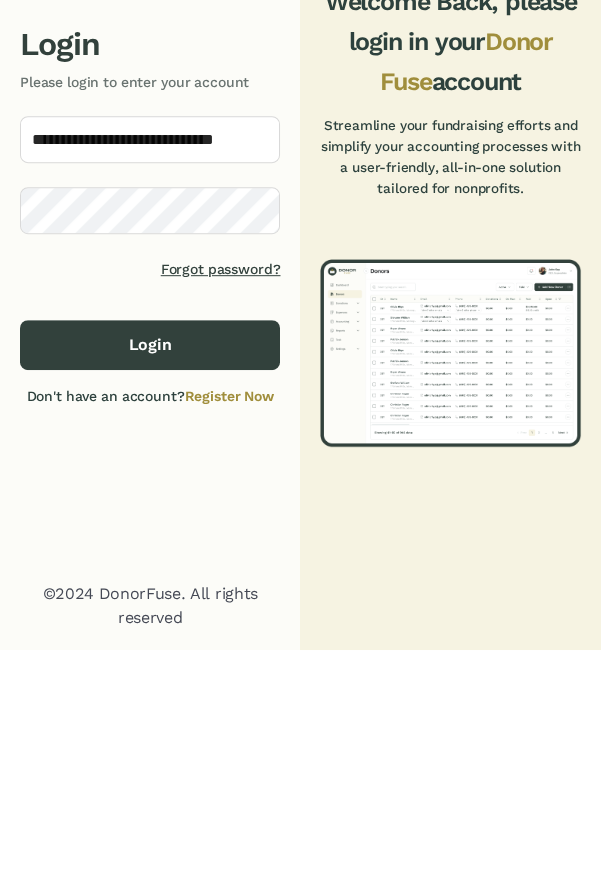 click on "Login" 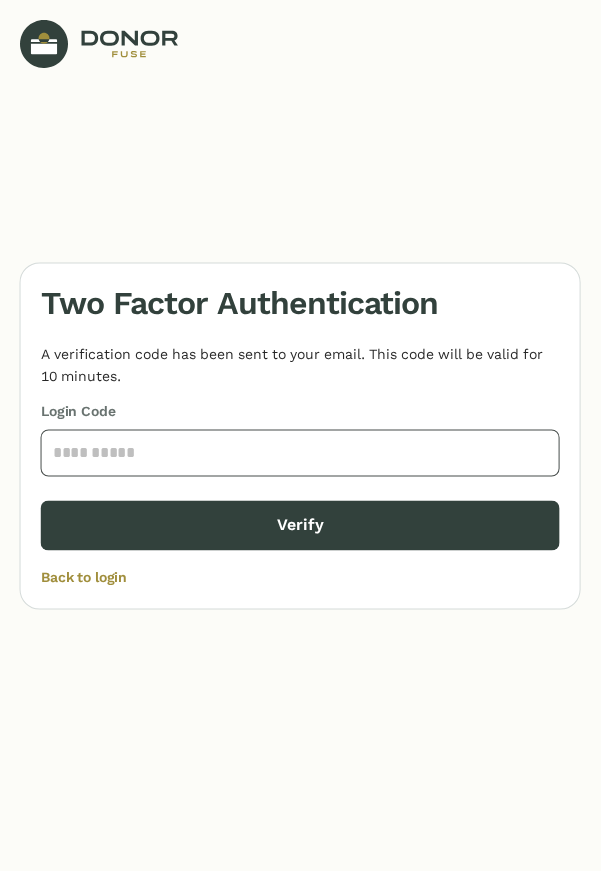click 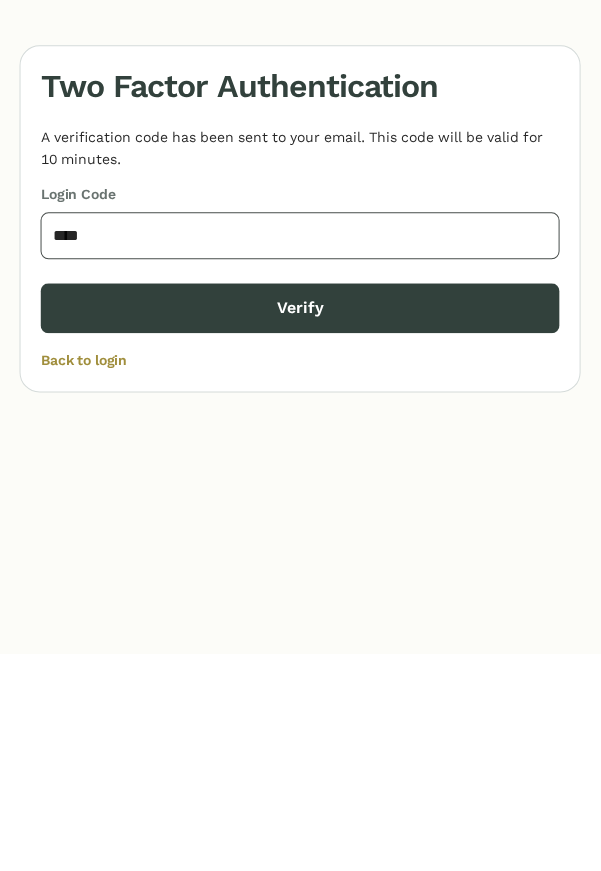 type on "****" 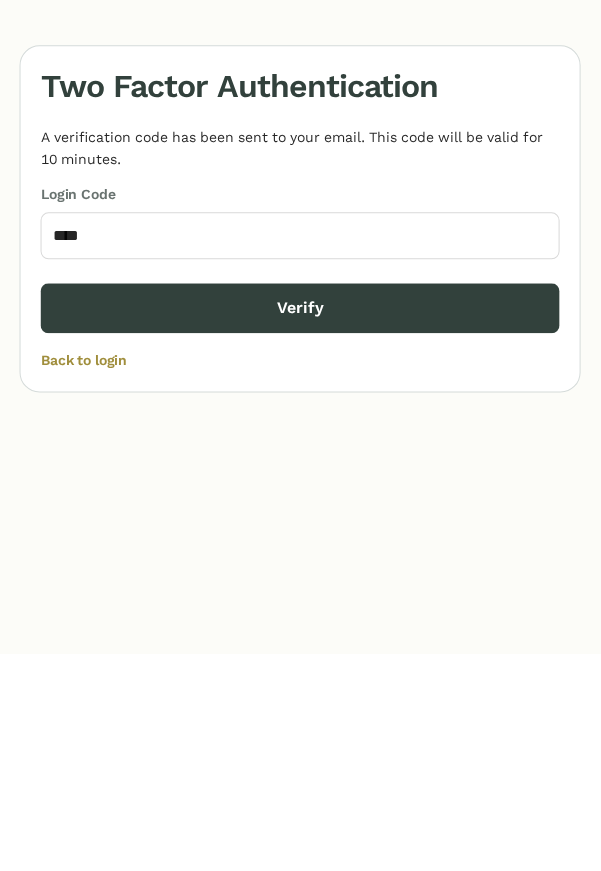 click on "Verify" 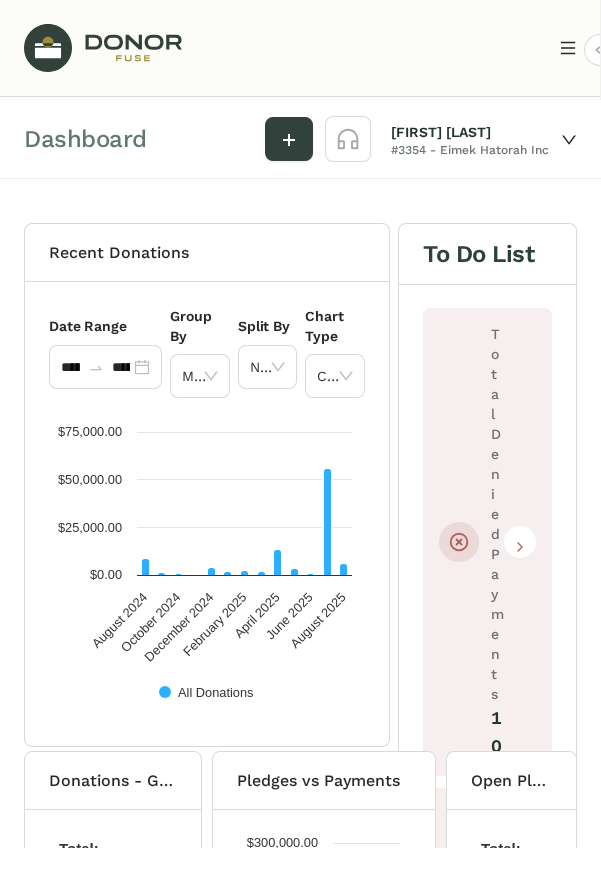 click 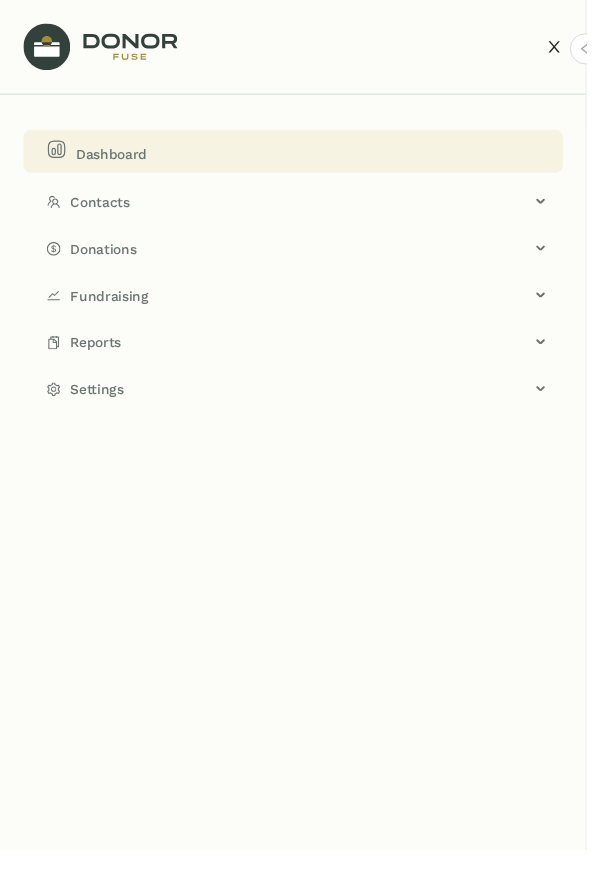 click on "Donations" 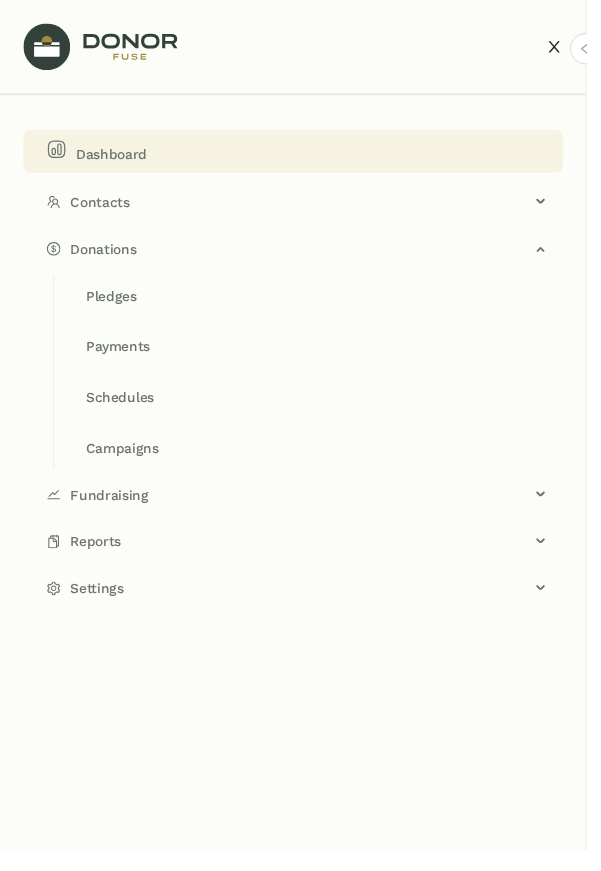 click on "Pledges" 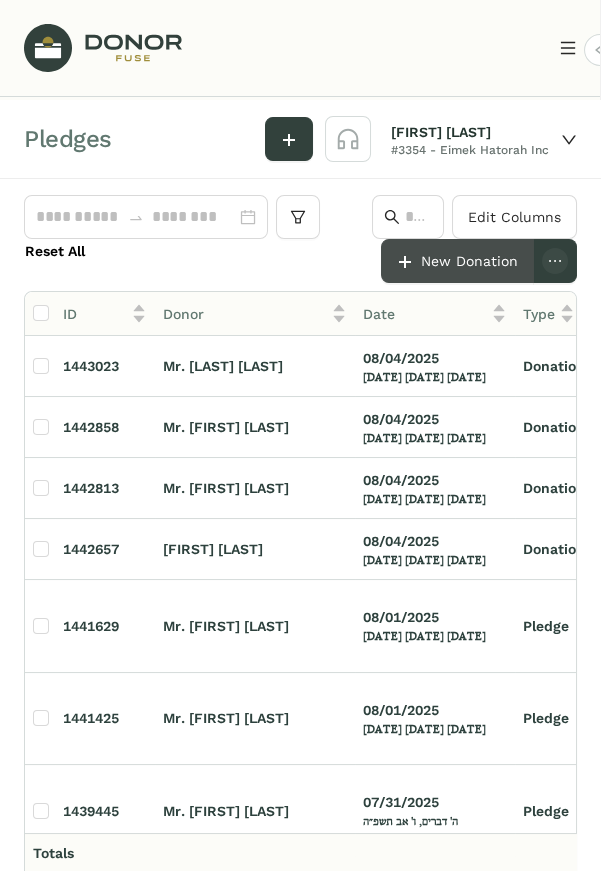 click on "New Donation" 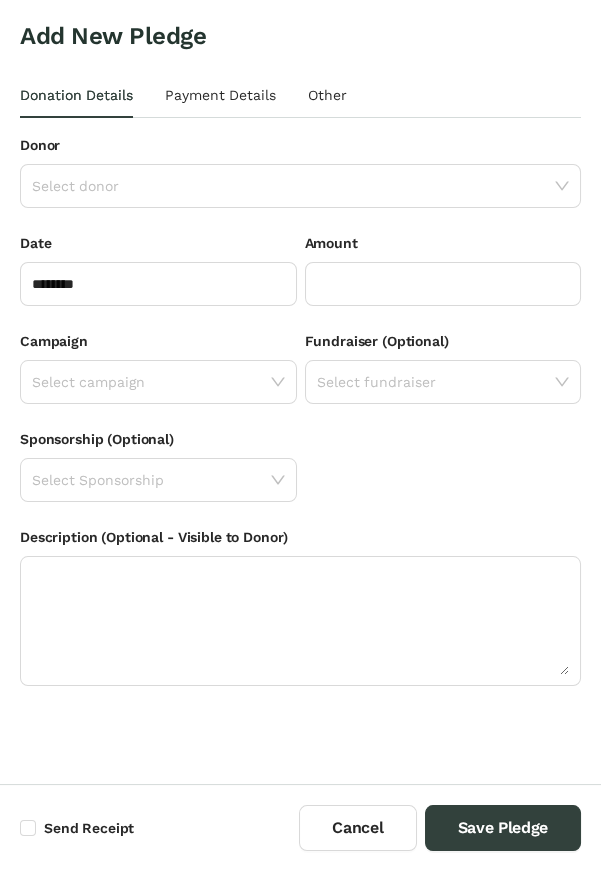 scroll, scrollTop: 0, scrollLeft: 0, axis: both 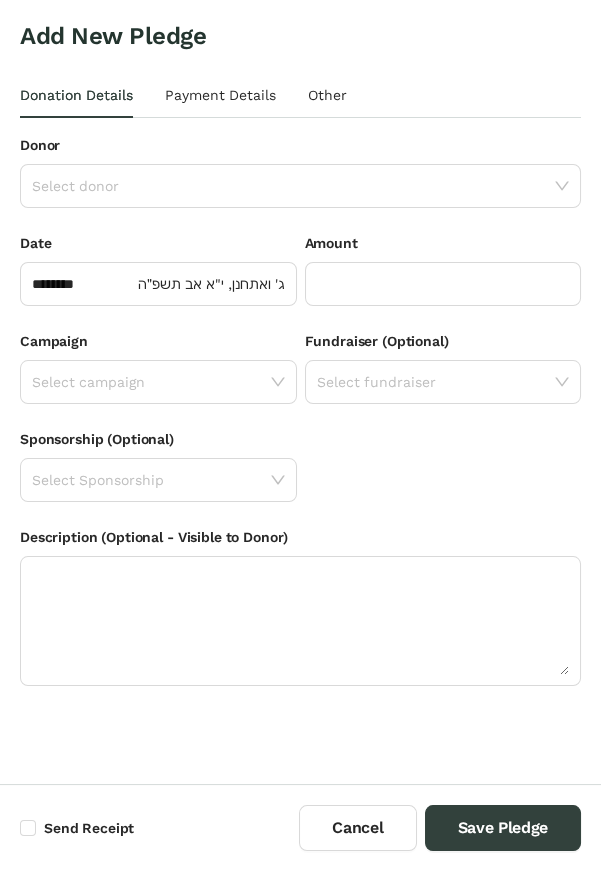 click 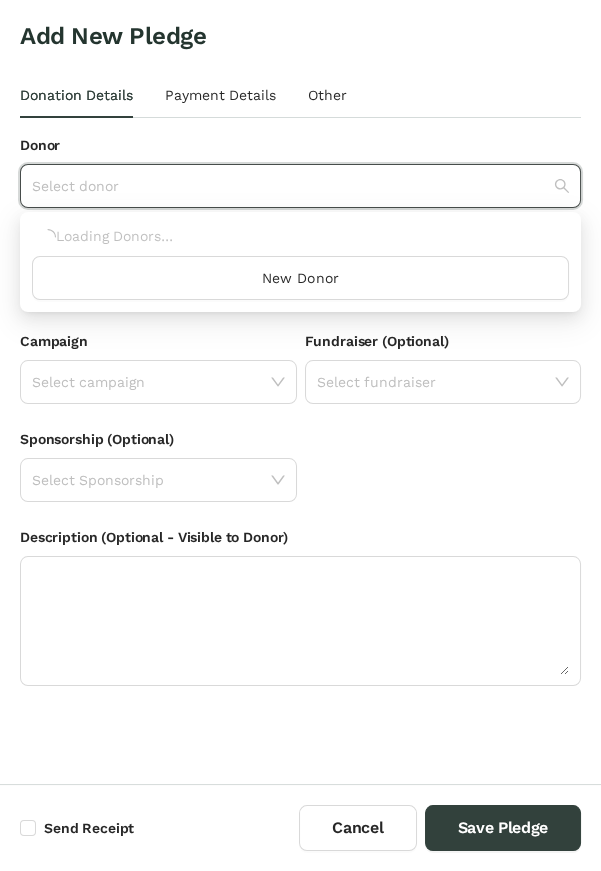 click 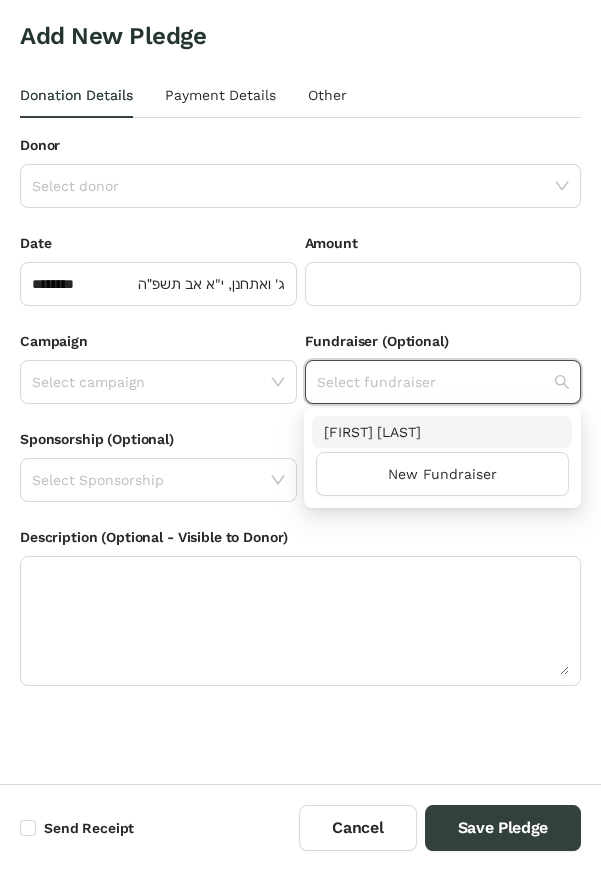 click 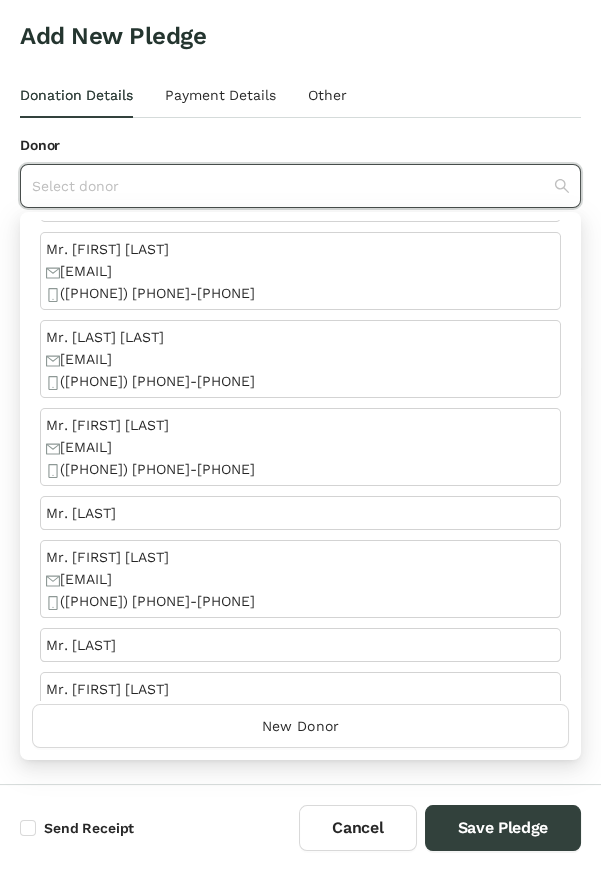 scroll, scrollTop: 659, scrollLeft: 0, axis: vertical 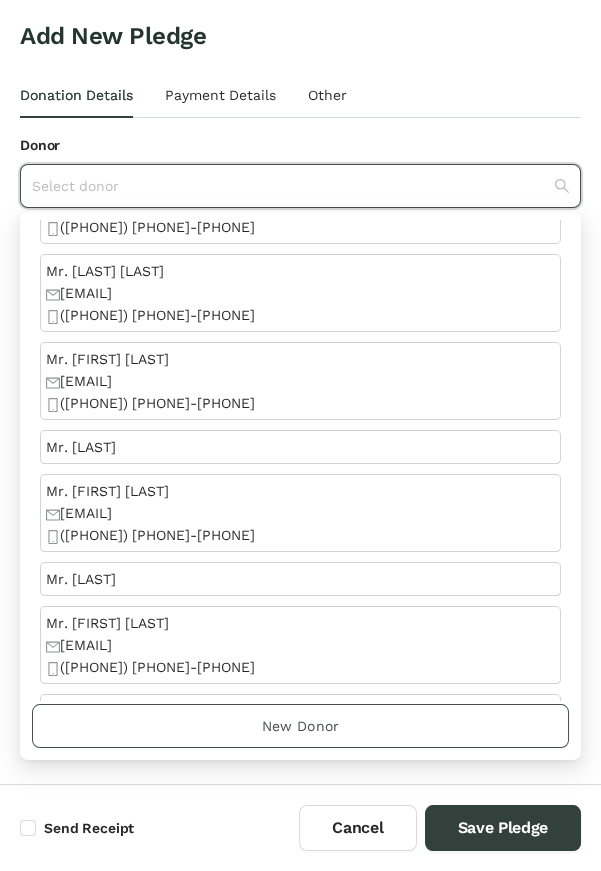 click on "New Donor" at bounding box center (300, 726) 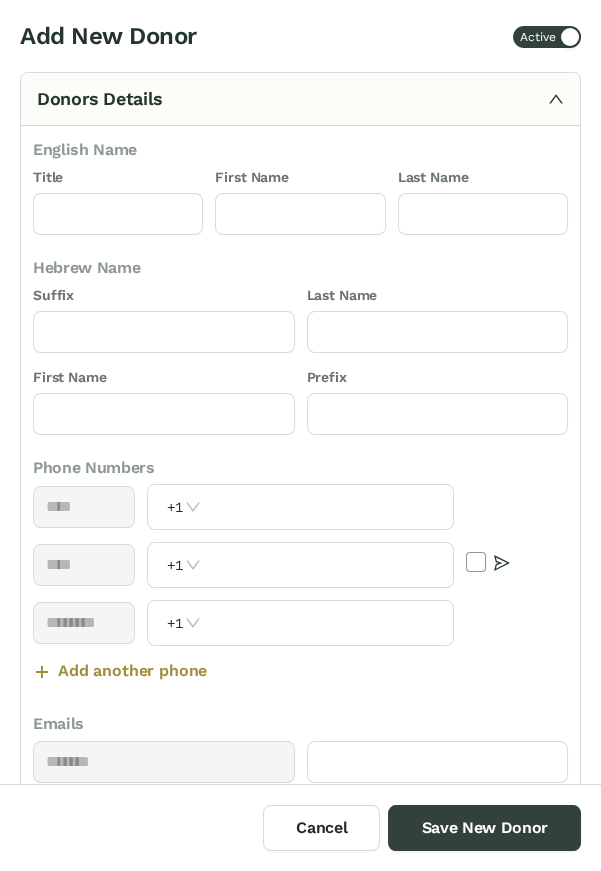 scroll, scrollTop: 0, scrollLeft: 0, axis: both 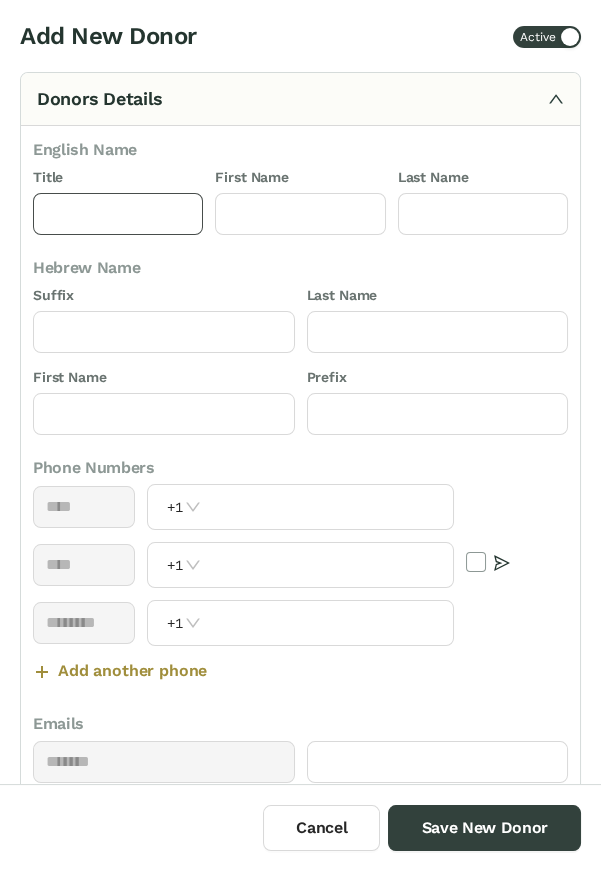 click 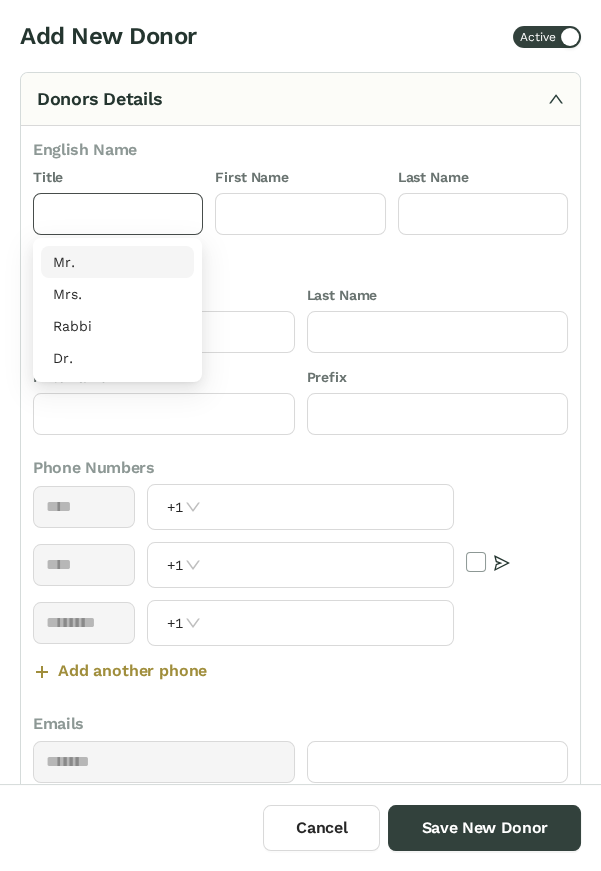 click on "Mr." at bounding box center (117, 262) 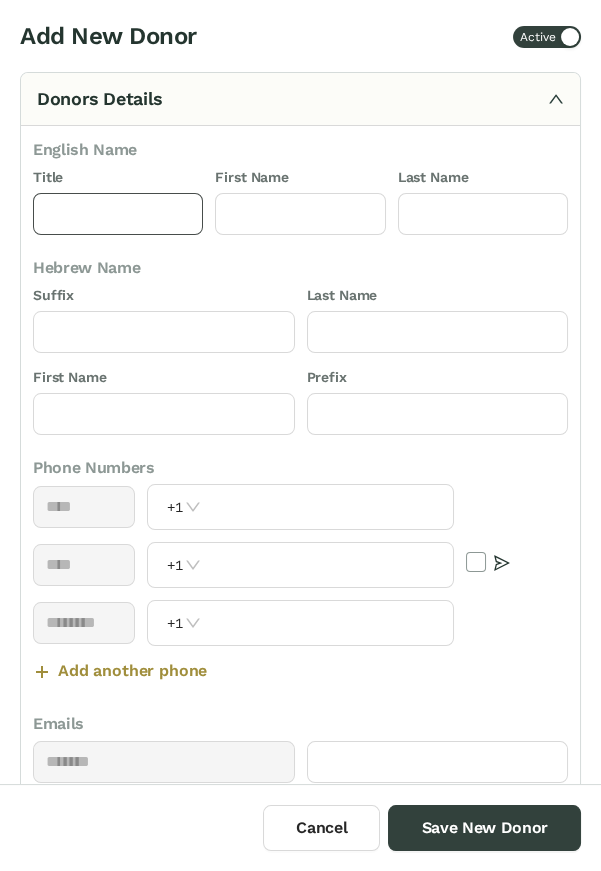 type on "***" 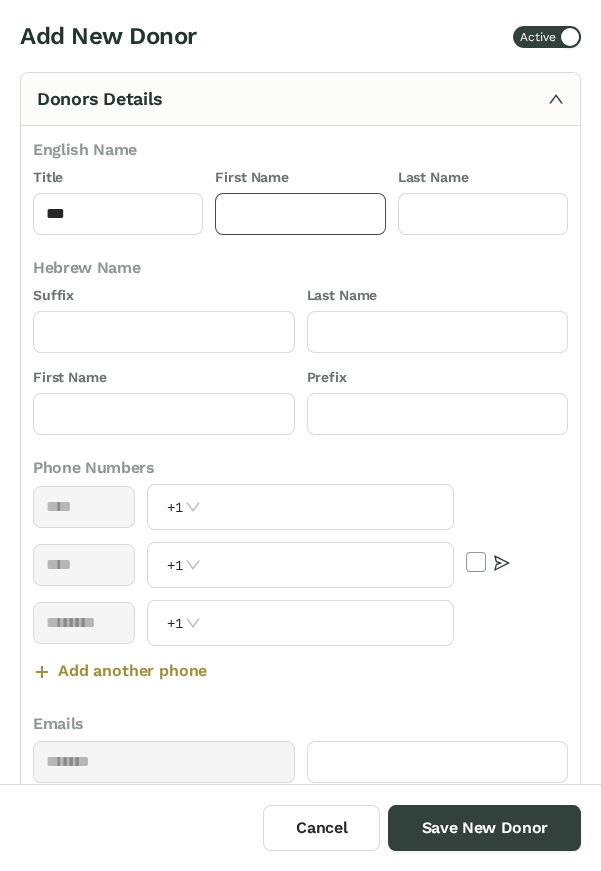 click 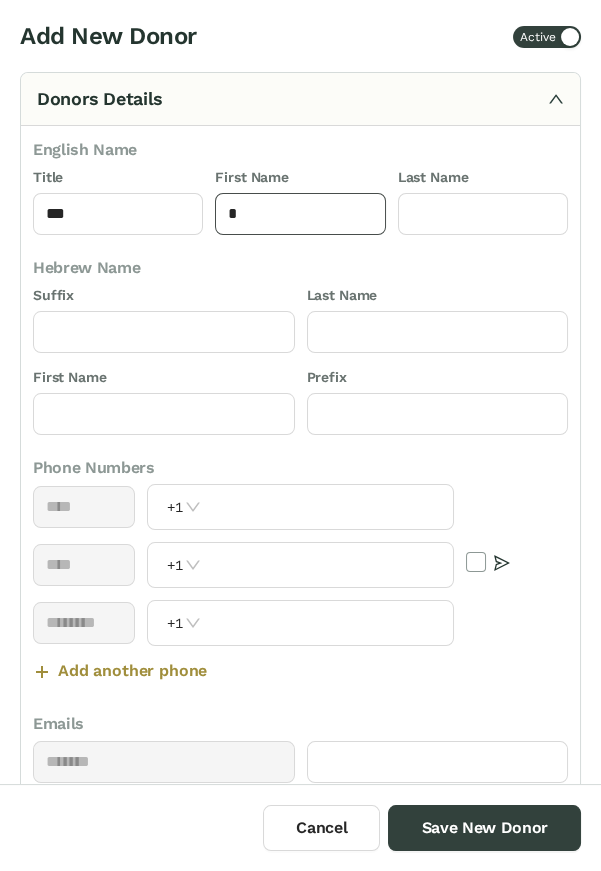 type on "*" 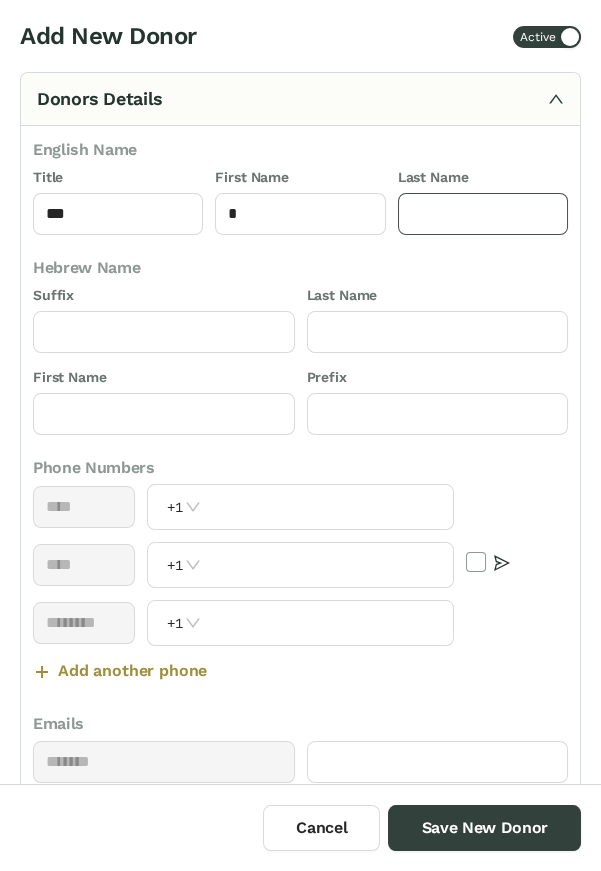 click 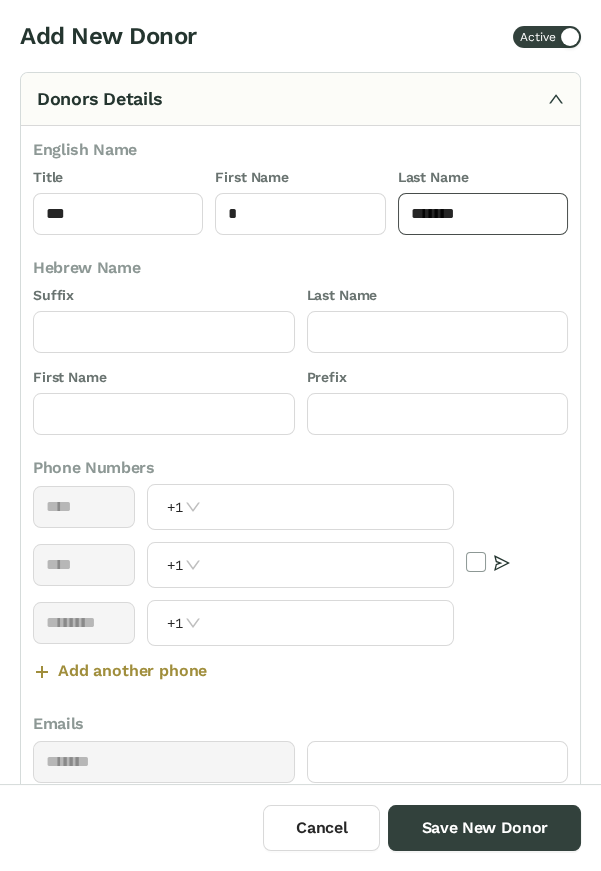 type on "*******" 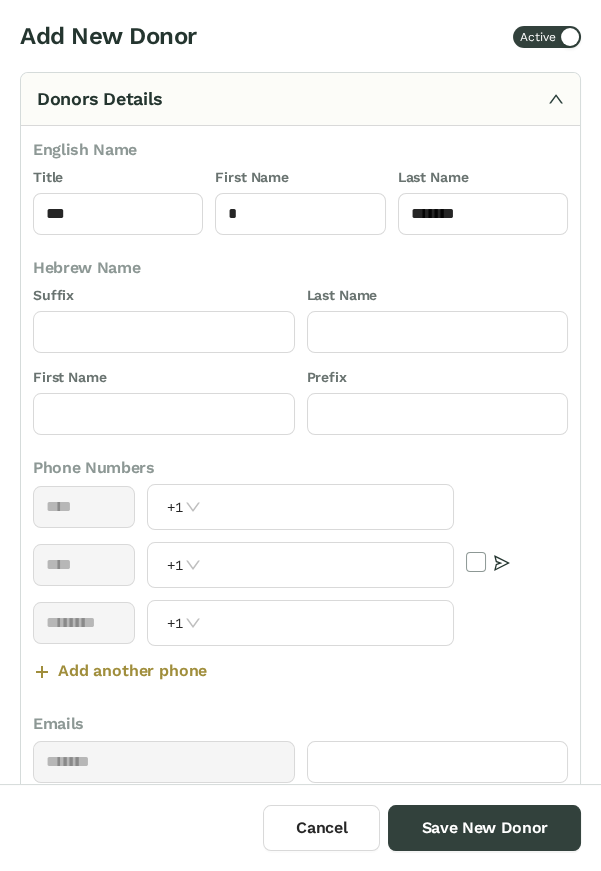 click 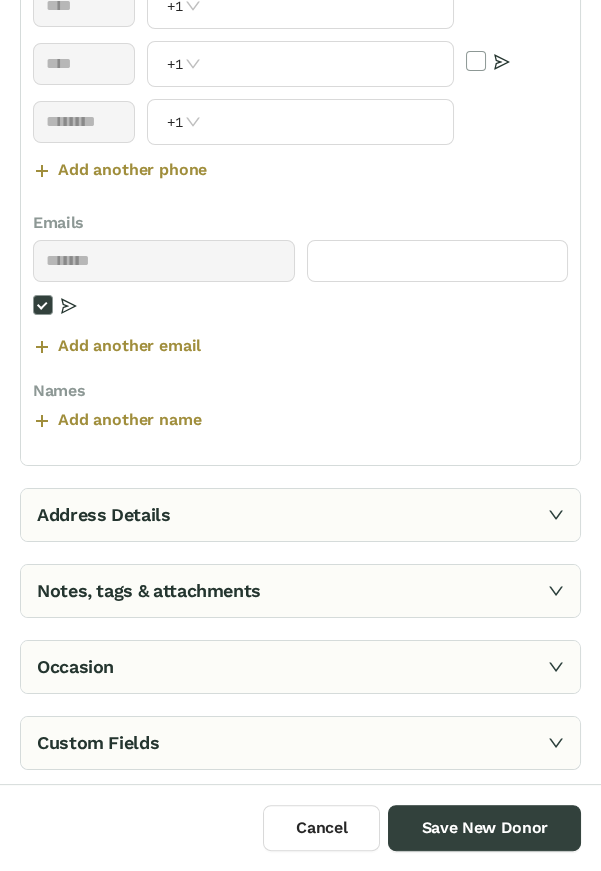 scroll, scrollTop: 0, scrollLeft: 0, axis: both 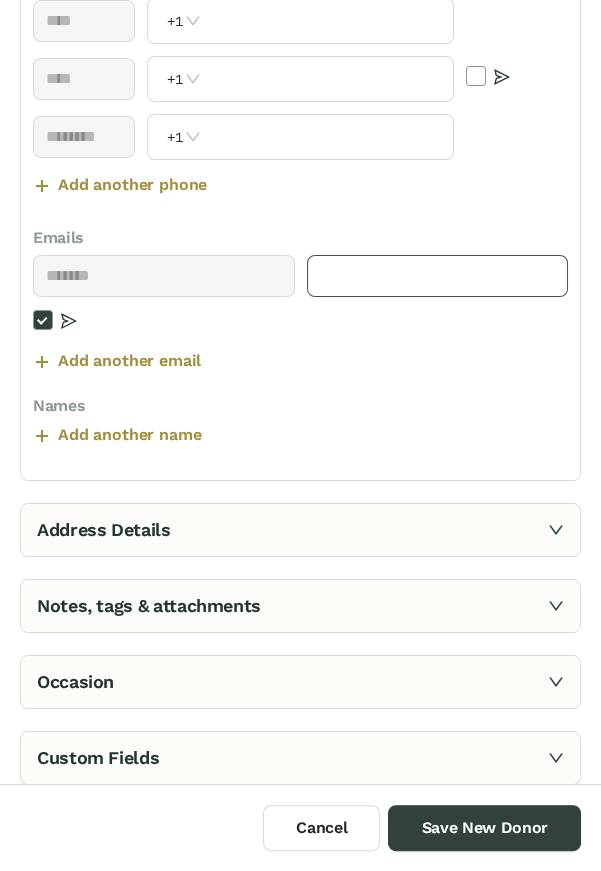 click at bounding box center (438, 276) 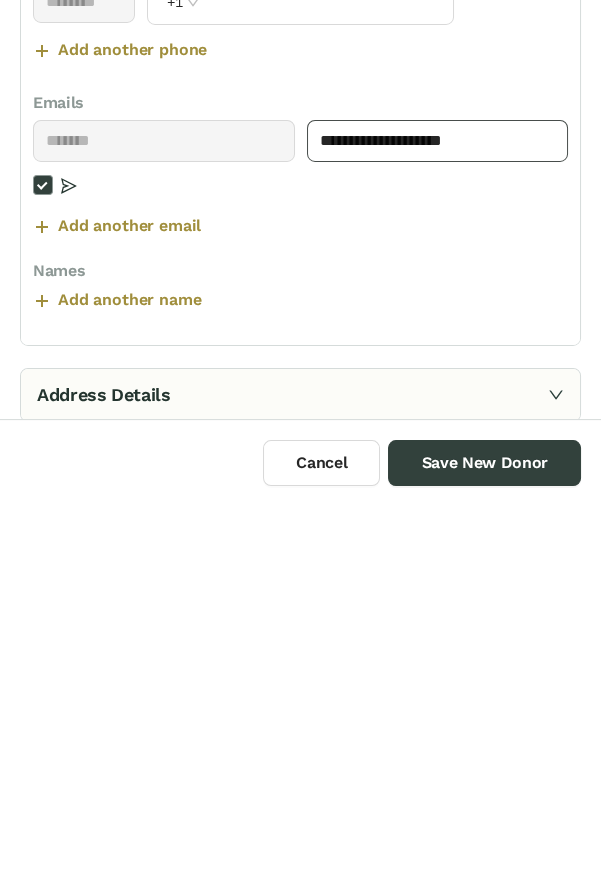 scroll, scrollTop: 265, scrollLeft: 0, axis: vertical 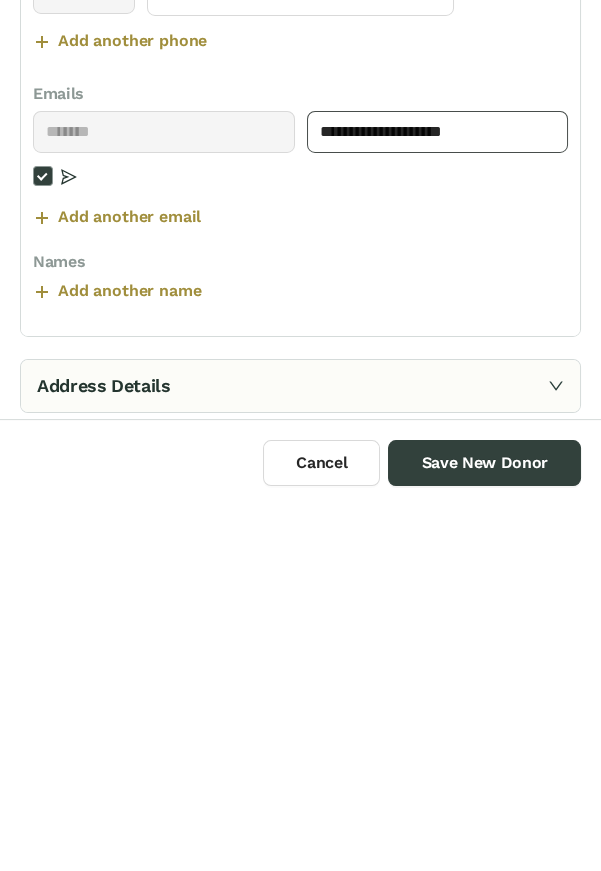 type on "**********" 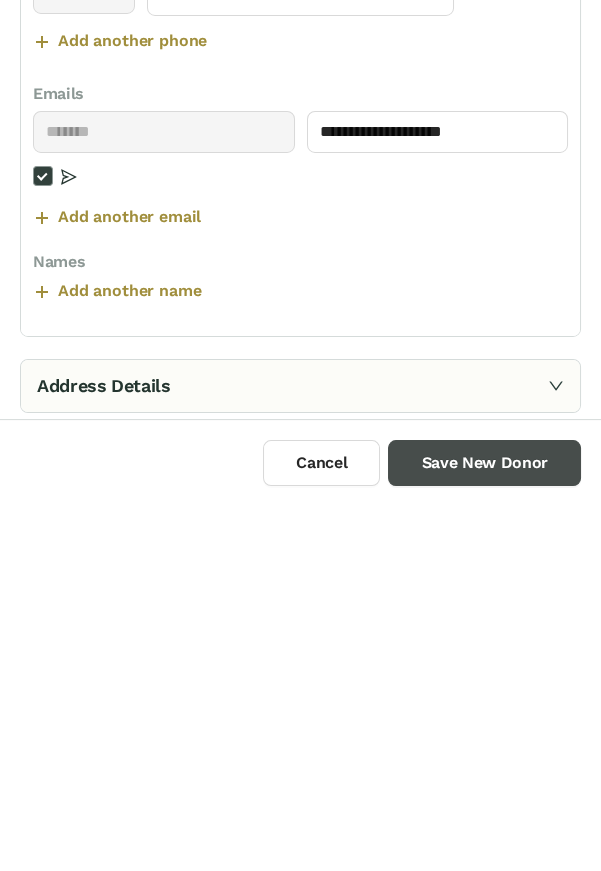 click on "Save New Donor" at bounding box center (484, 828) 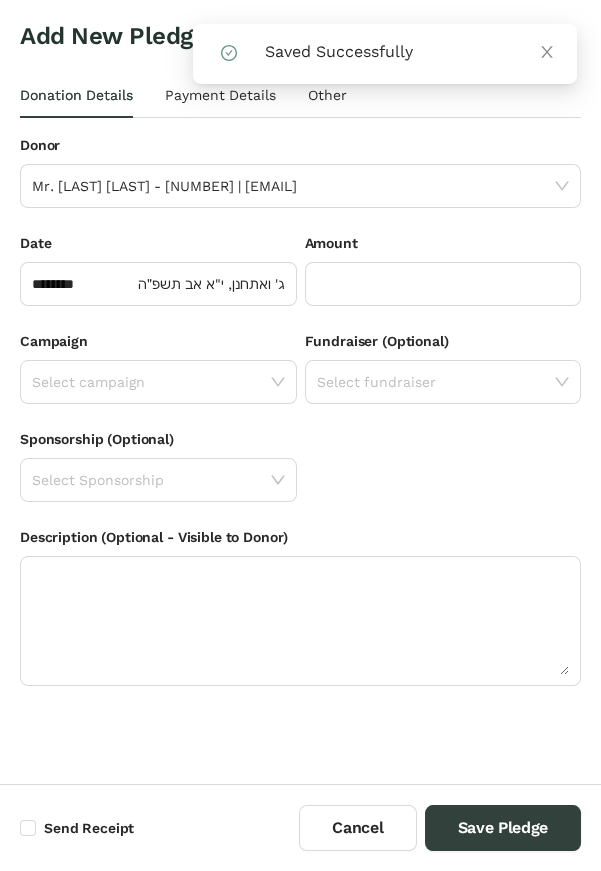 click 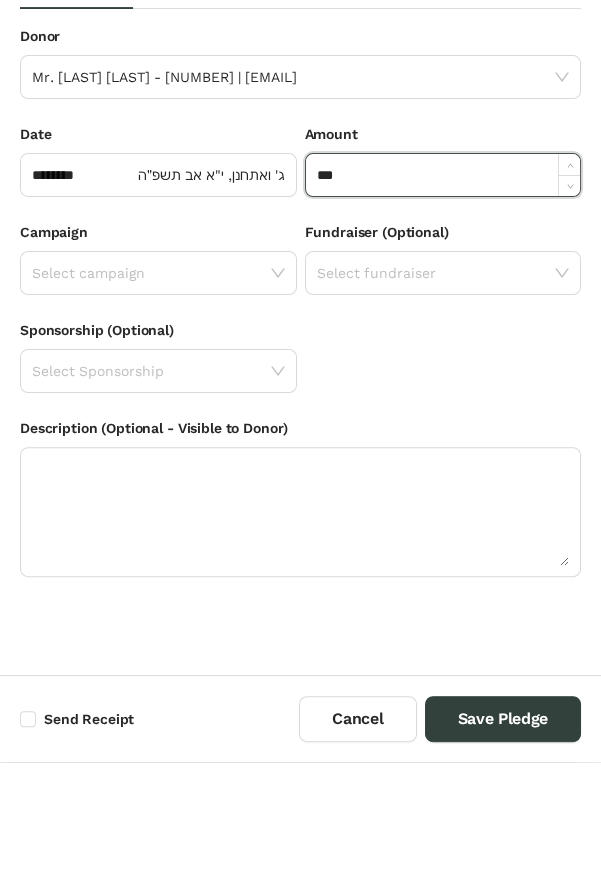 type on "*******" 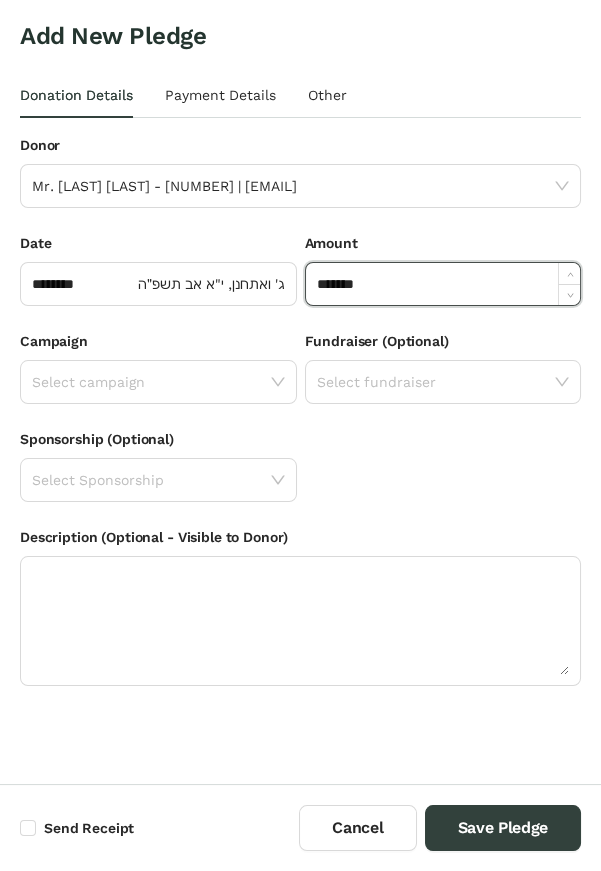 click 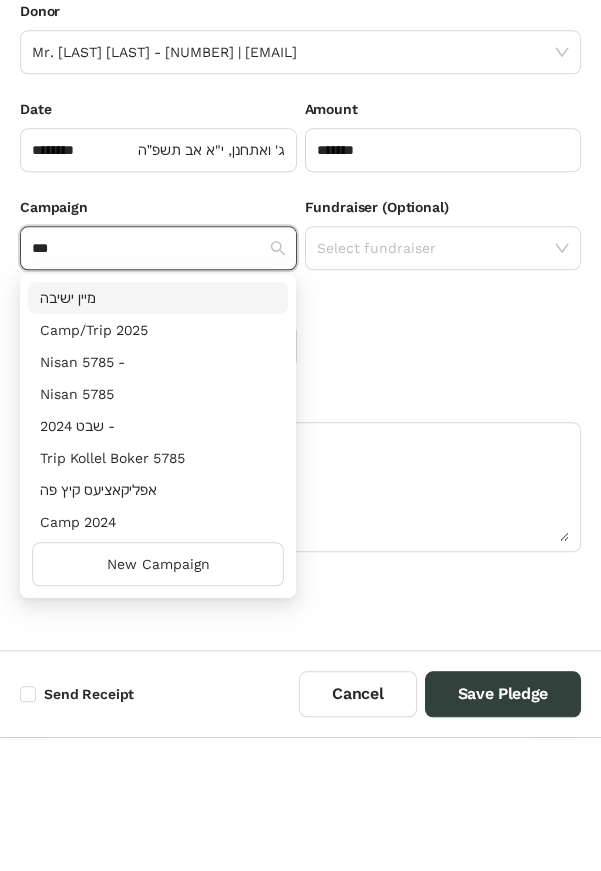 scroll, scrollTop: 96, scrollLeft: 0, axis: vertical 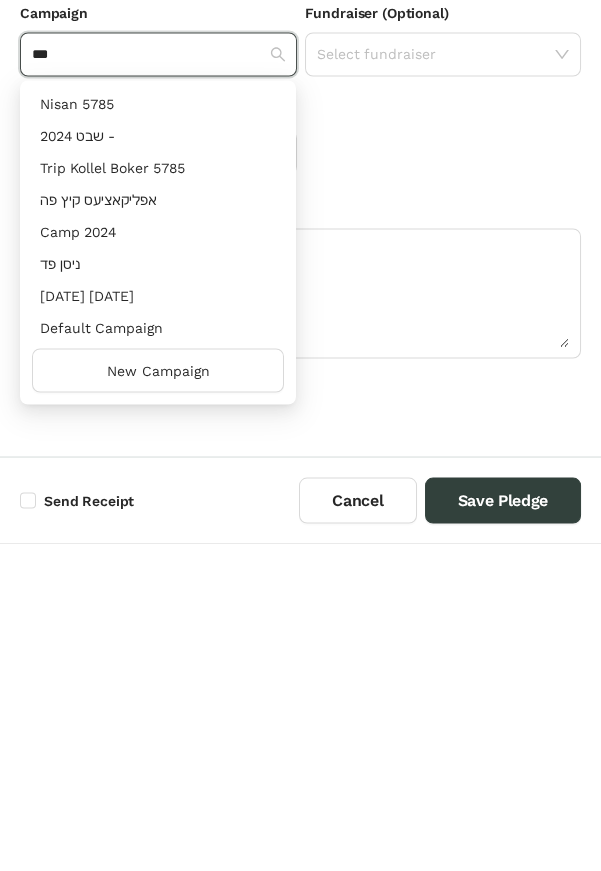type on "***" 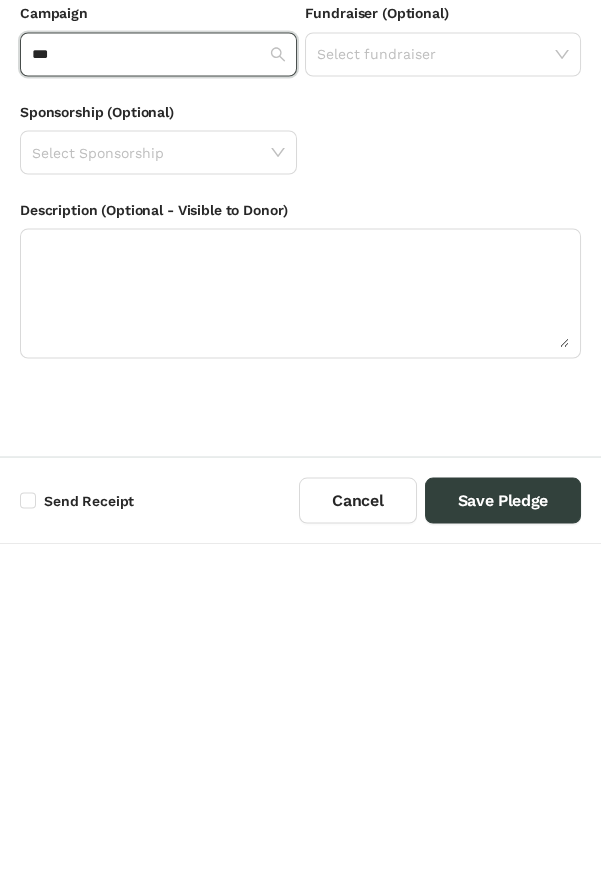 type 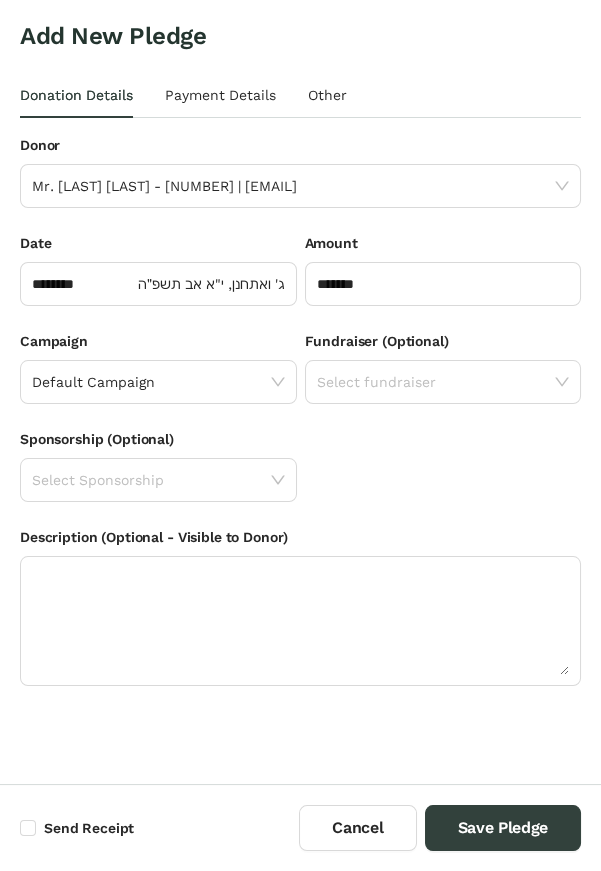 click on "Send Receipt" at bounding box center [81, 828] 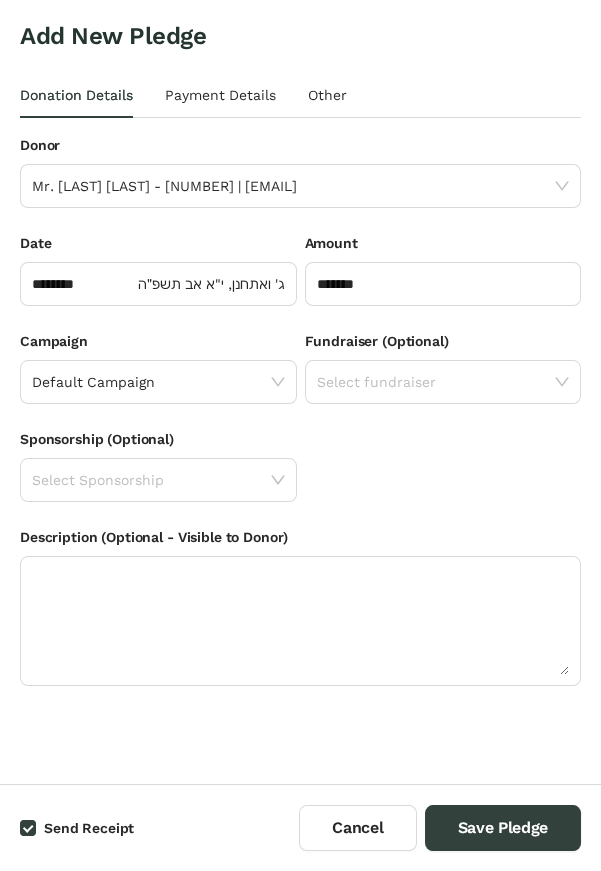 click 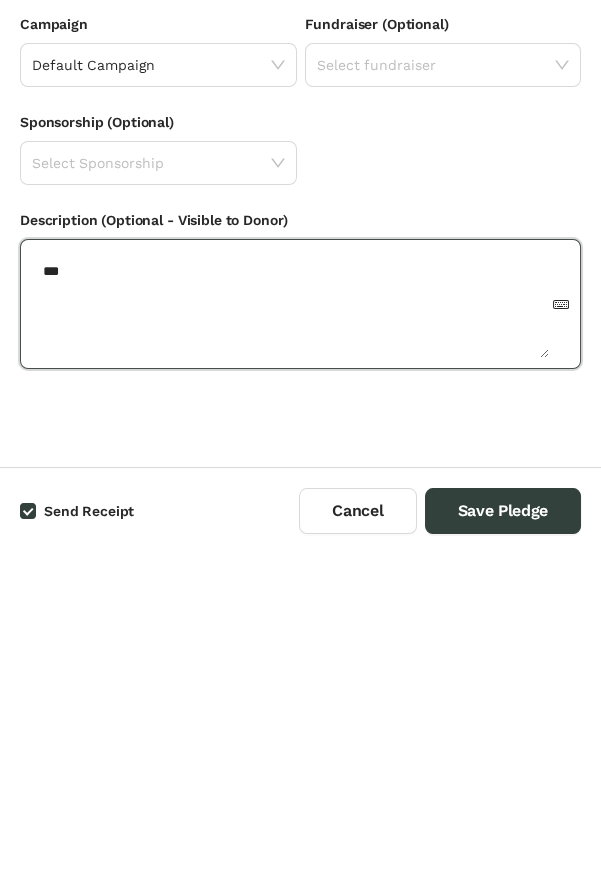 type on "****" 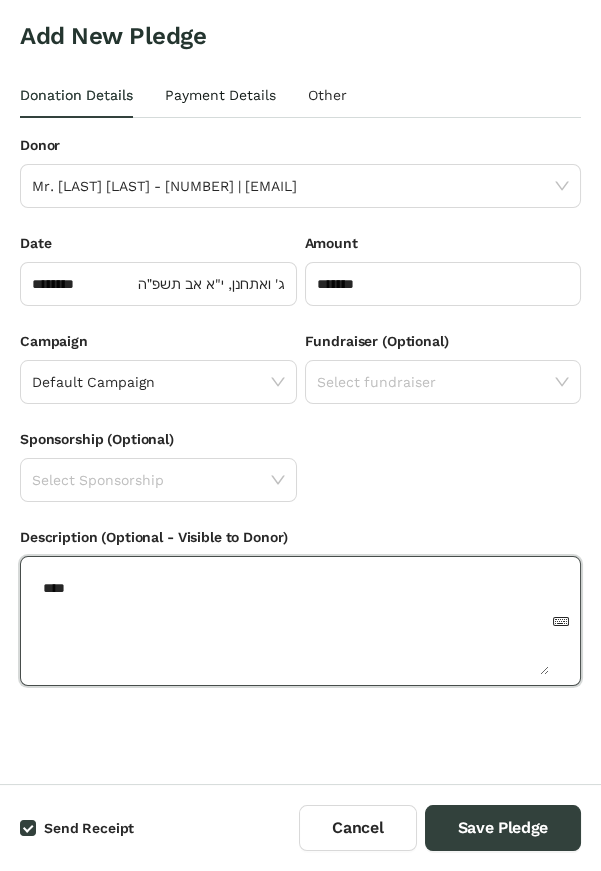 click on "Payment Details" at bounding box center (220, 95) 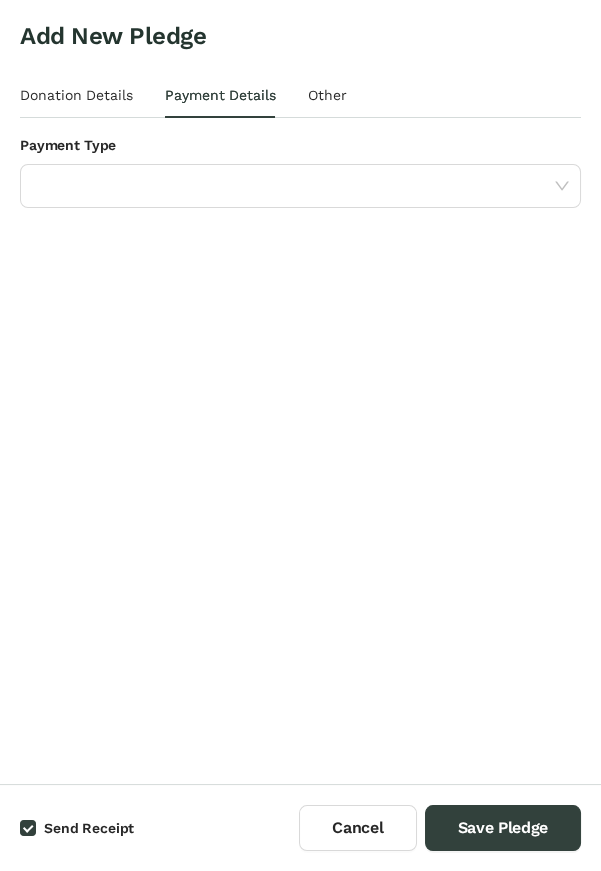click 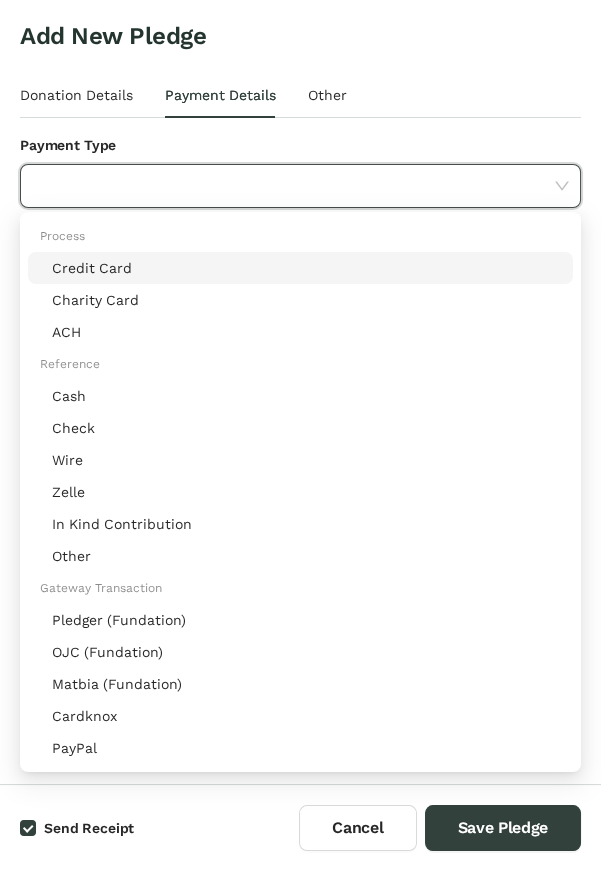 click on "Credit Card" 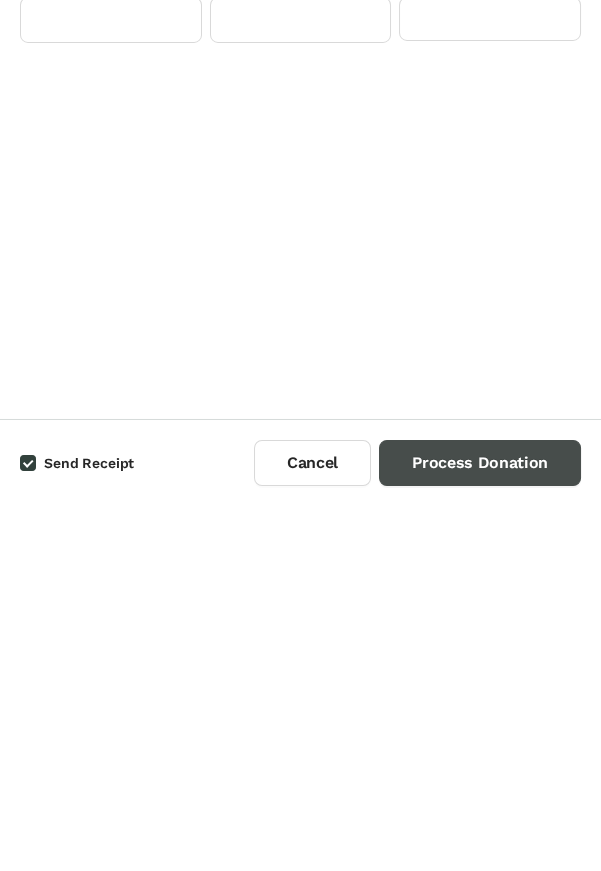 click on "Process Donation" at bounding box center [480, 828] 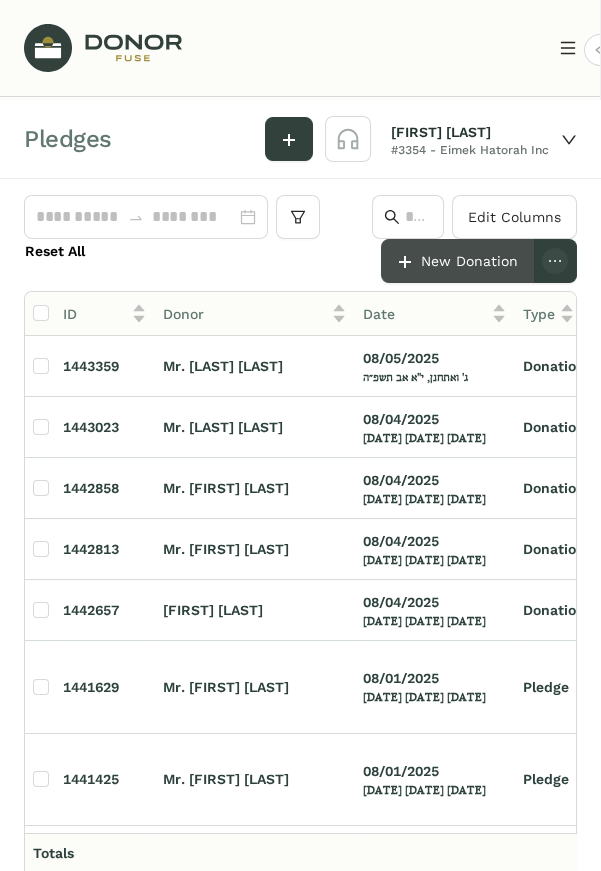scroll, scrollTop: 0, scrollLeft: 3, axis: horizontal 